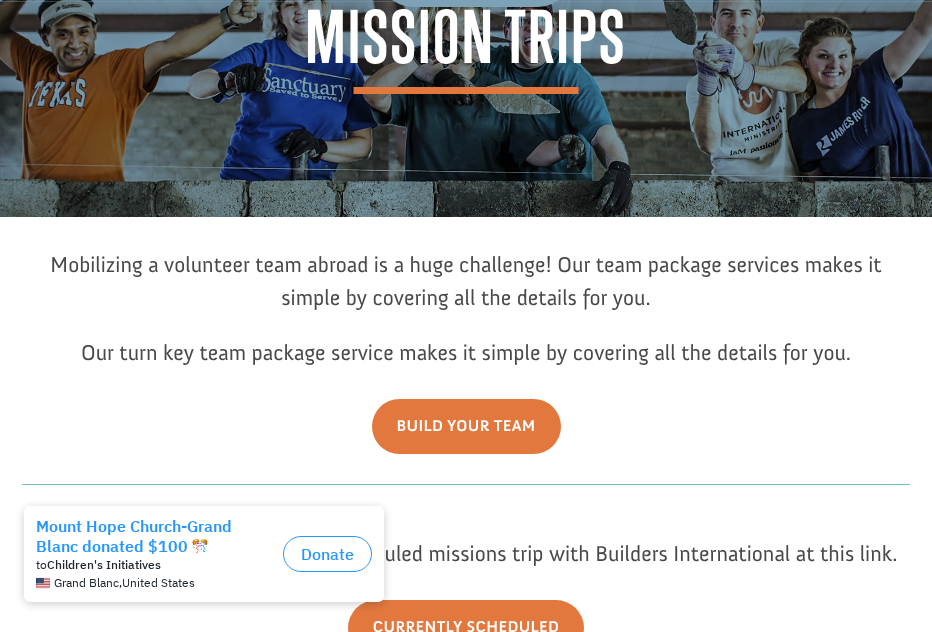 scroll, scrollTop: 0, scrollLeft: 0, axis: both 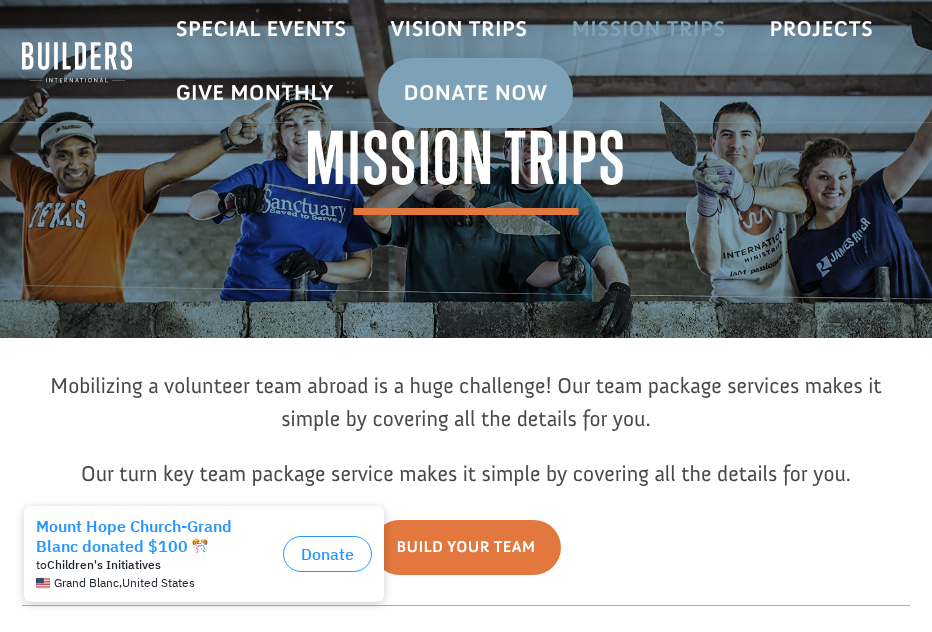 click on "Mission Trips" at bounding box center (648, 29) 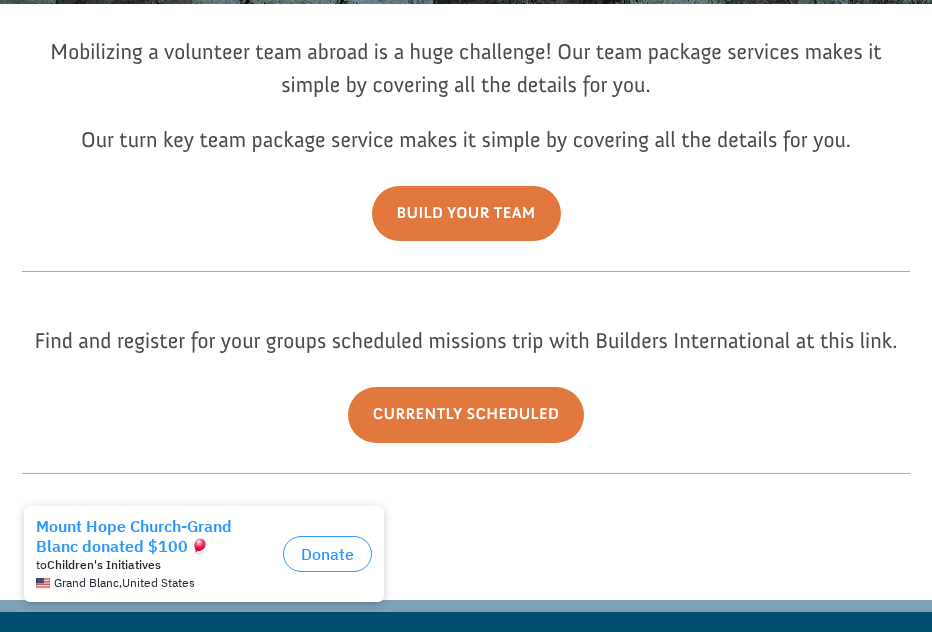 scroll, scrollTop: 325, scrollLeft: 0, axis: vertical 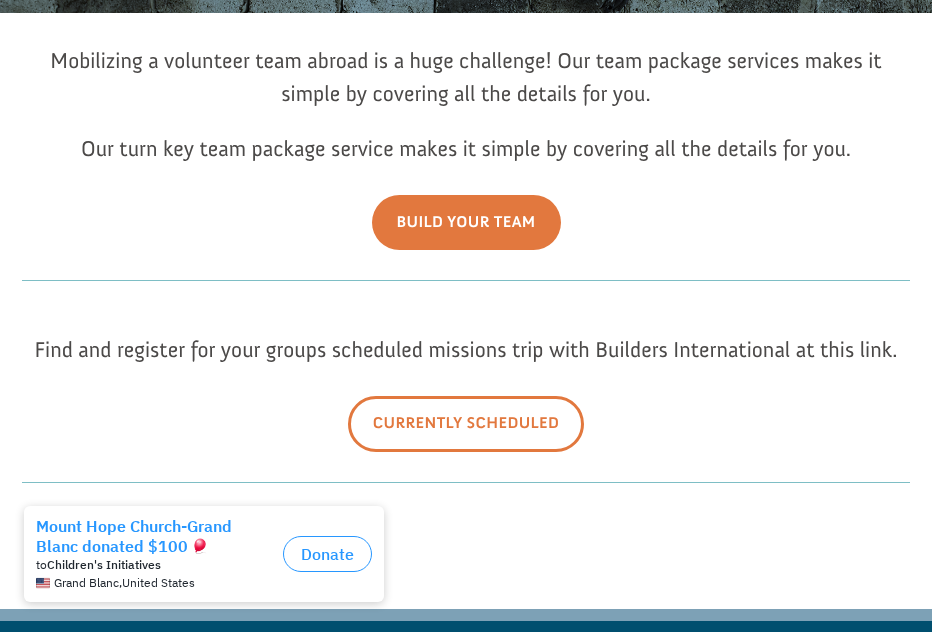 click on "Currently Scheduled" at bounding box center [466, 423] 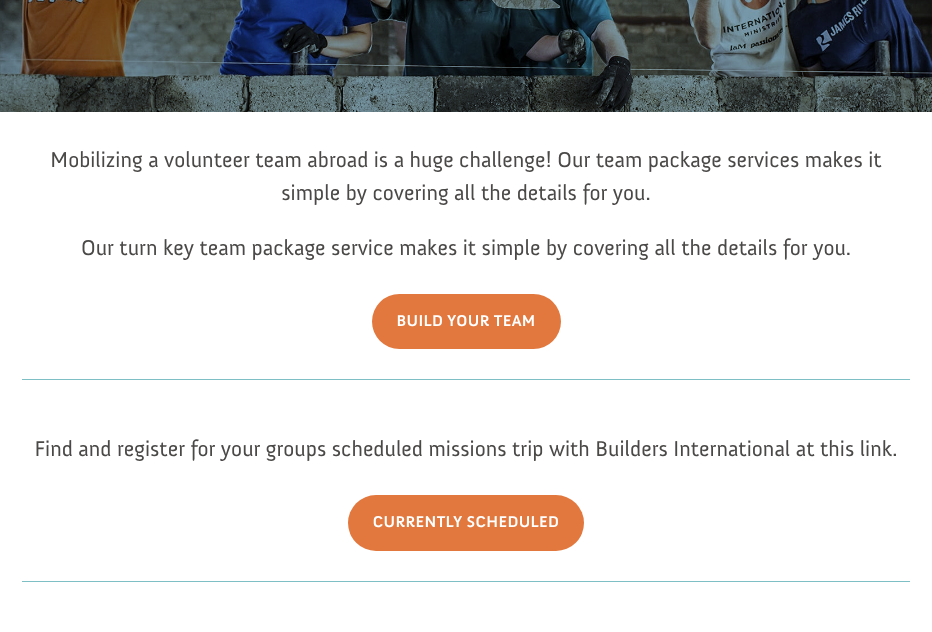 scroll, scrollTop: 242, scrollLeft: 0, axis: vertical 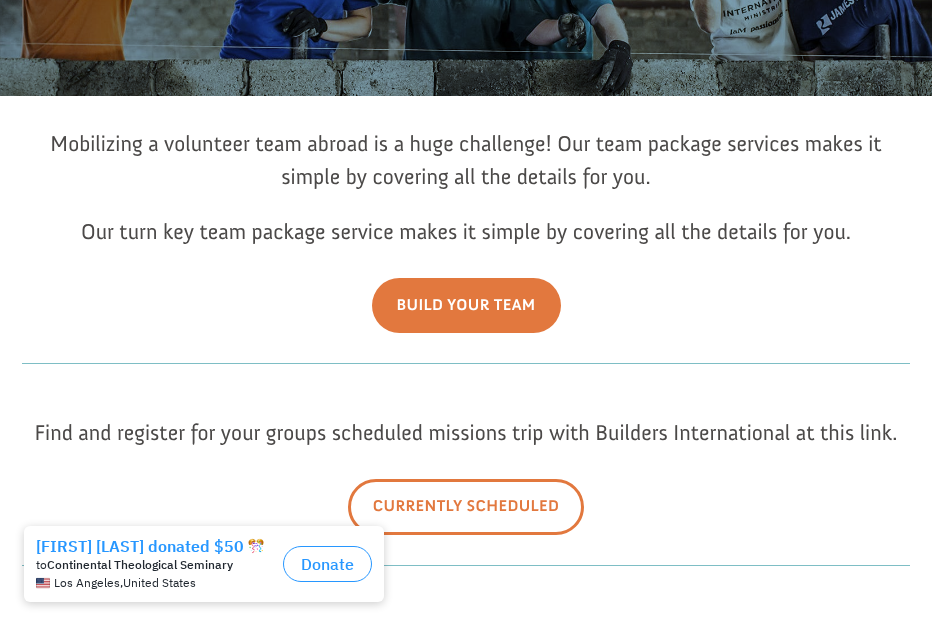 click on "Currently Scheduled" at bounding box center (466, 506) 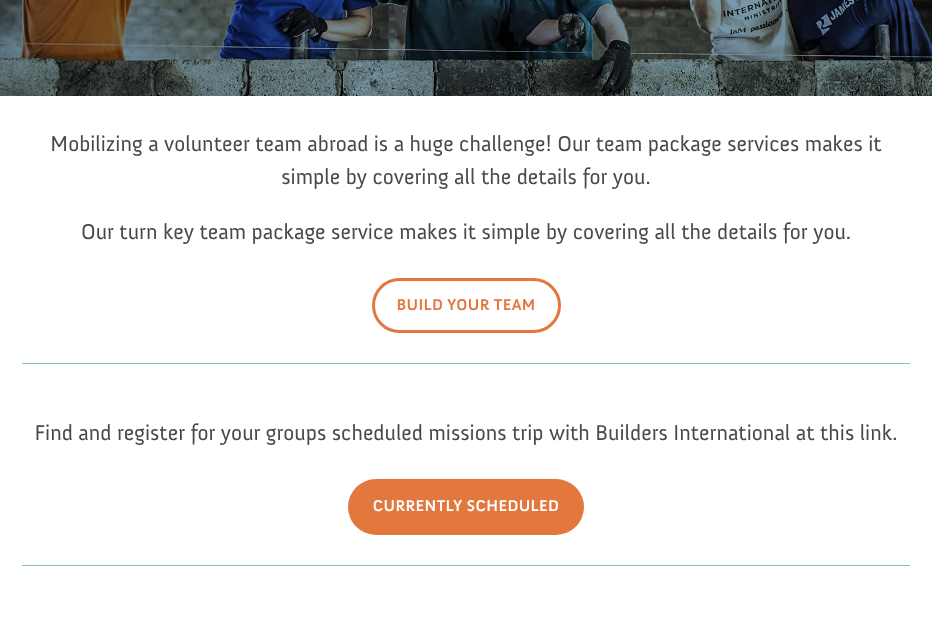 scroll, scrollTop: 0, scrollLeft: 0, axis: both 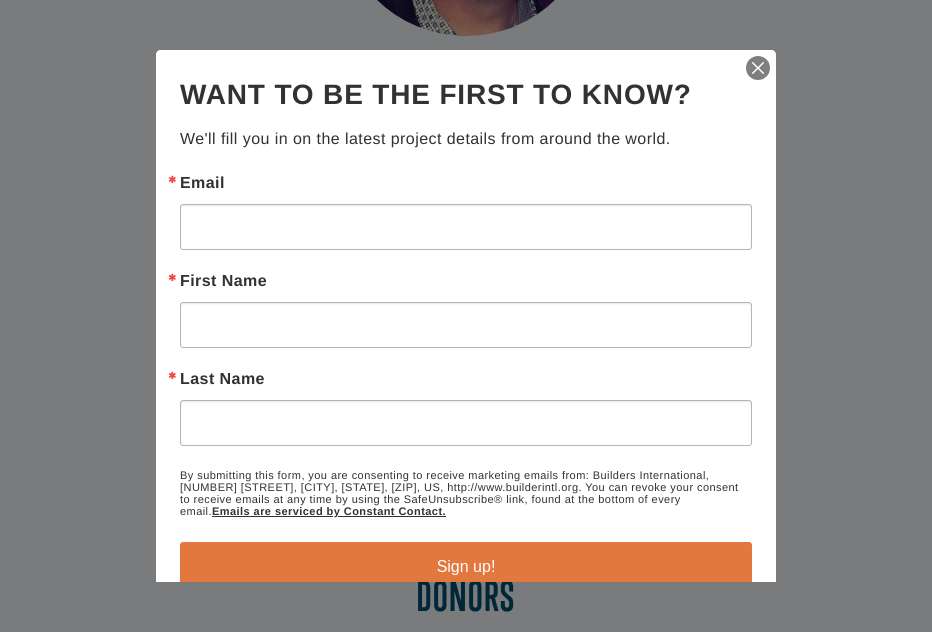 click at bounding box center (758, 68) 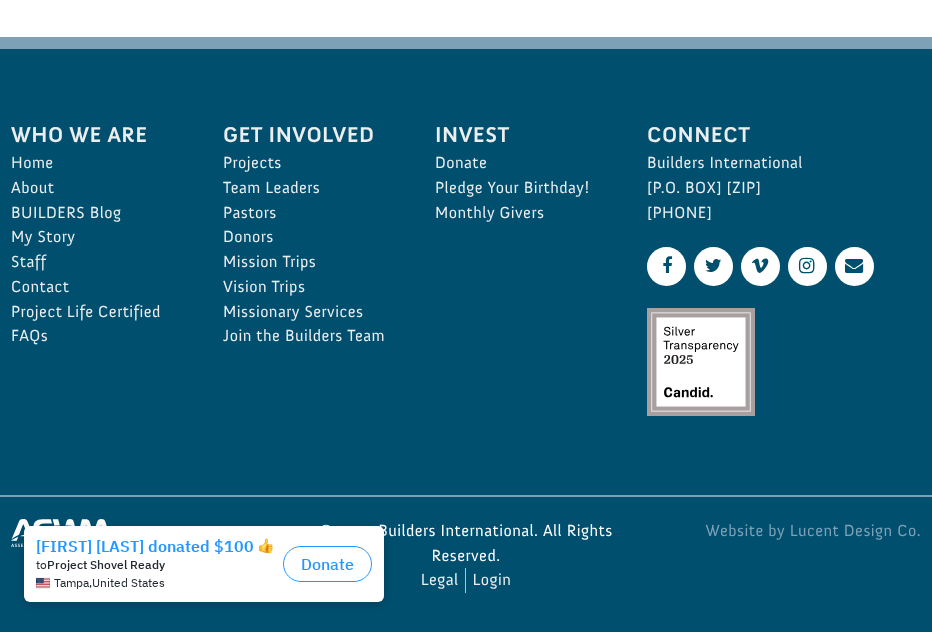 scroll, scrollTop: 5826, scrollLeft: 0, axis: vertical 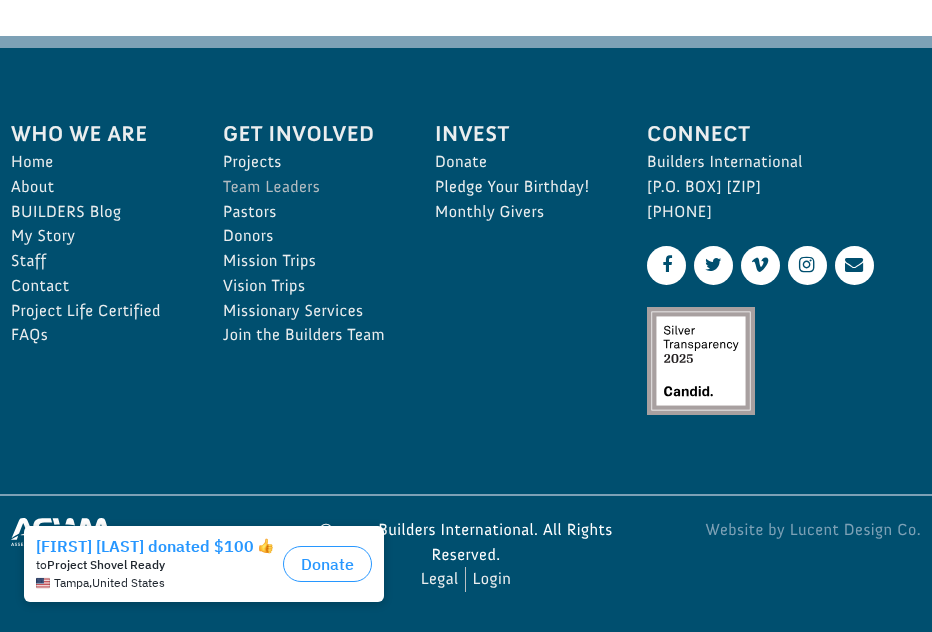click on "Team Leaders" at bounding box center [307, 187] 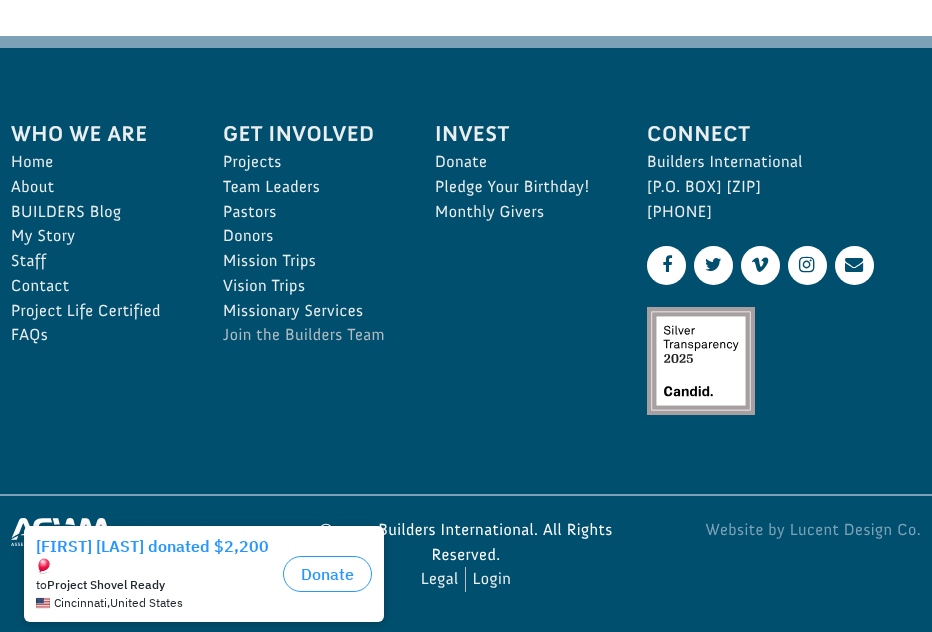 scroll, scrollTop: 5827, scrollLeft: 0, axis: vertical 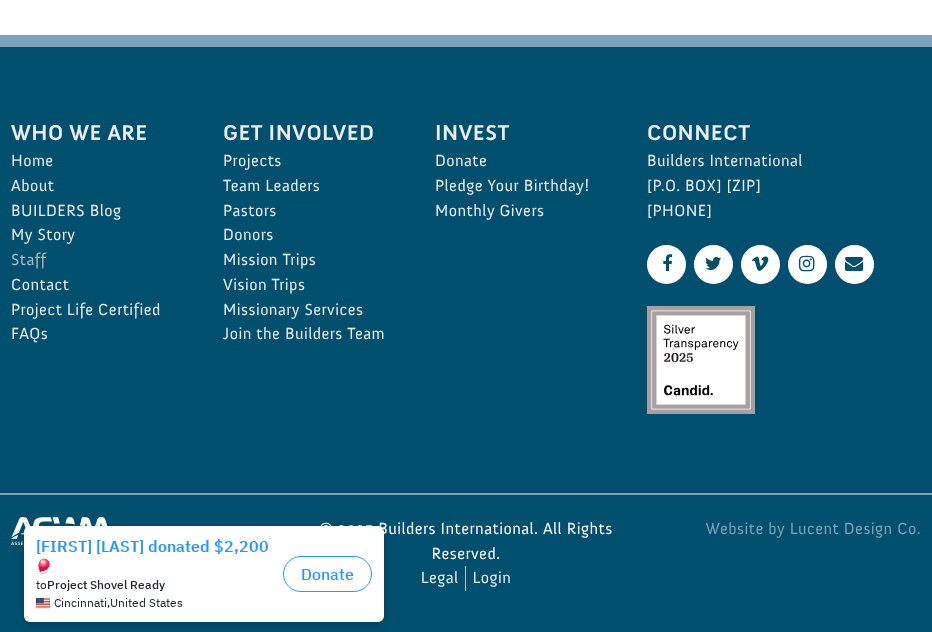 click on "Staff" at bounding box center (95, 260) 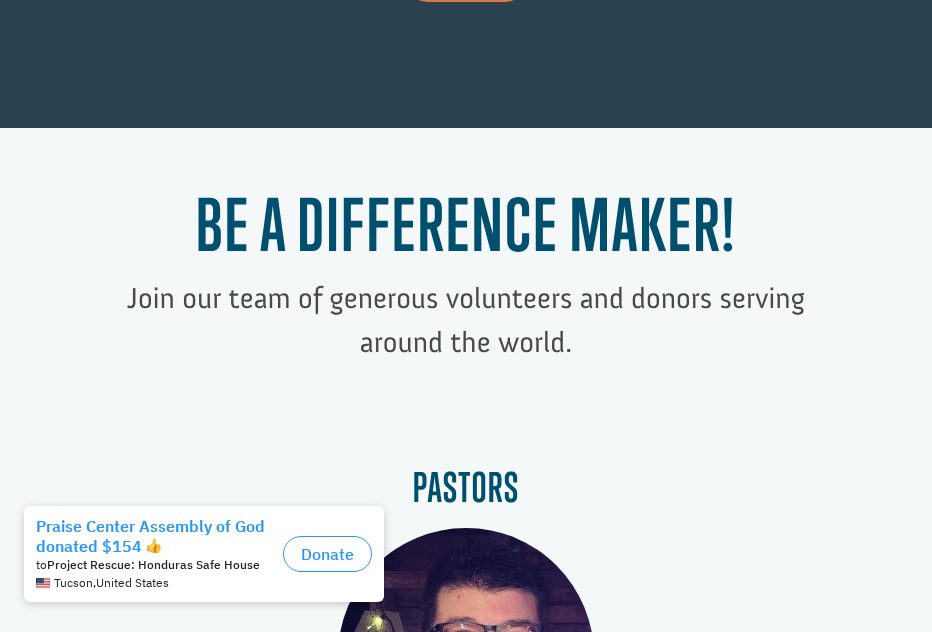 scroll, scrollTop: 0, scrollLeft: 0, axis: both 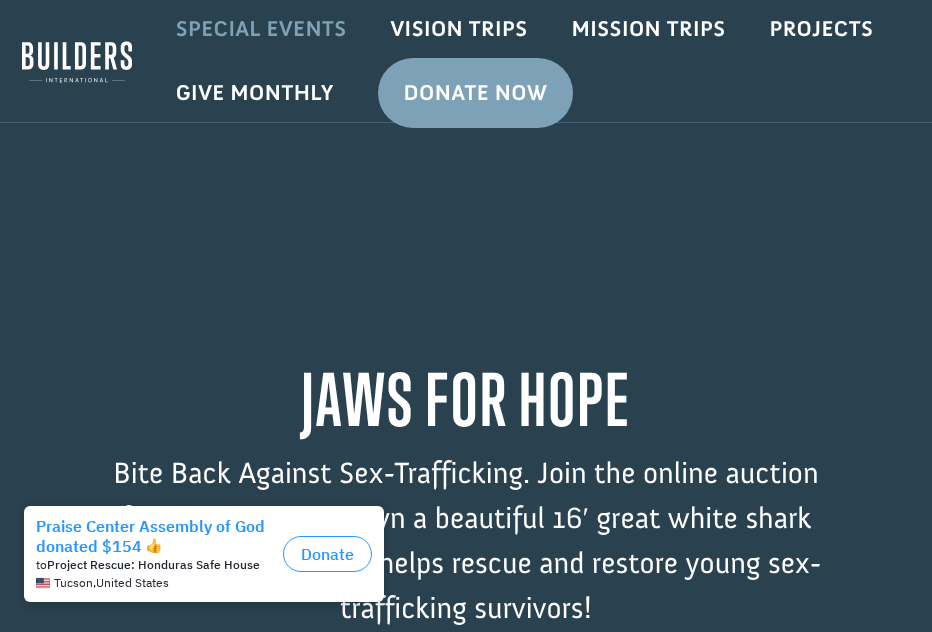 click on "Special Events" at bounding box center (261, 29) 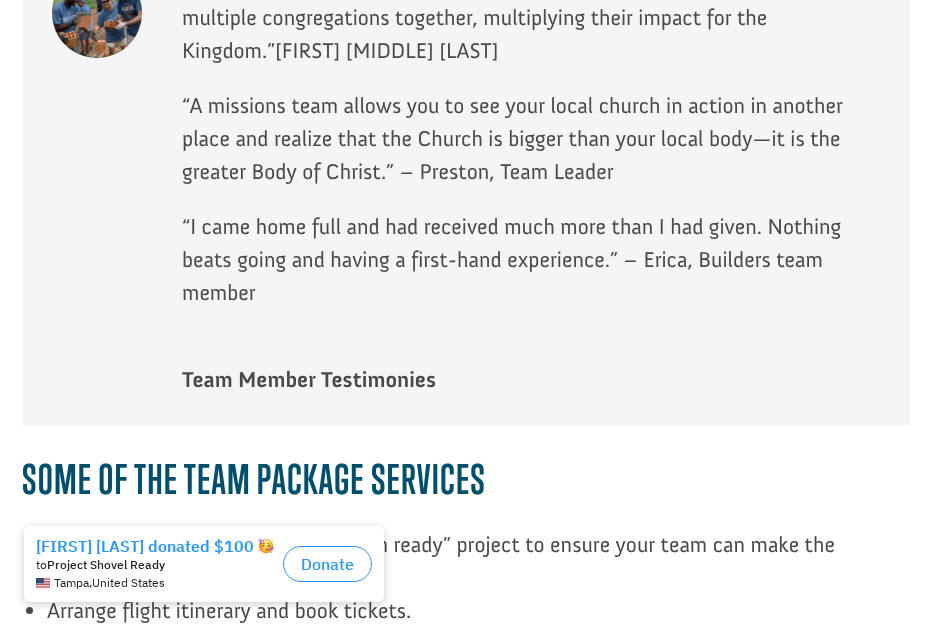 scroll, scrollTop: 1902, scrollLeft: 0, axis: vertical 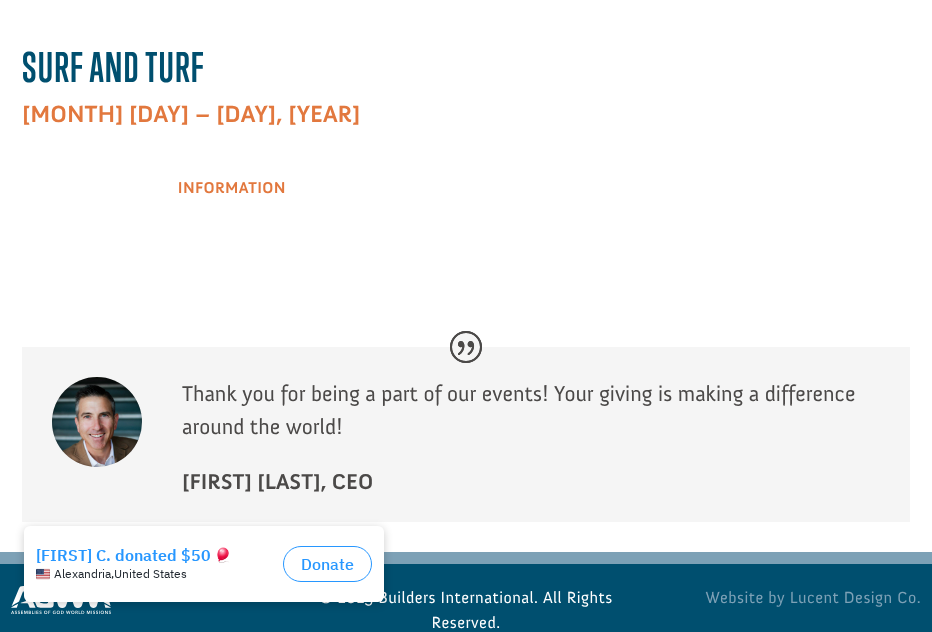 click on "Information" at bounding box center [232, 188] 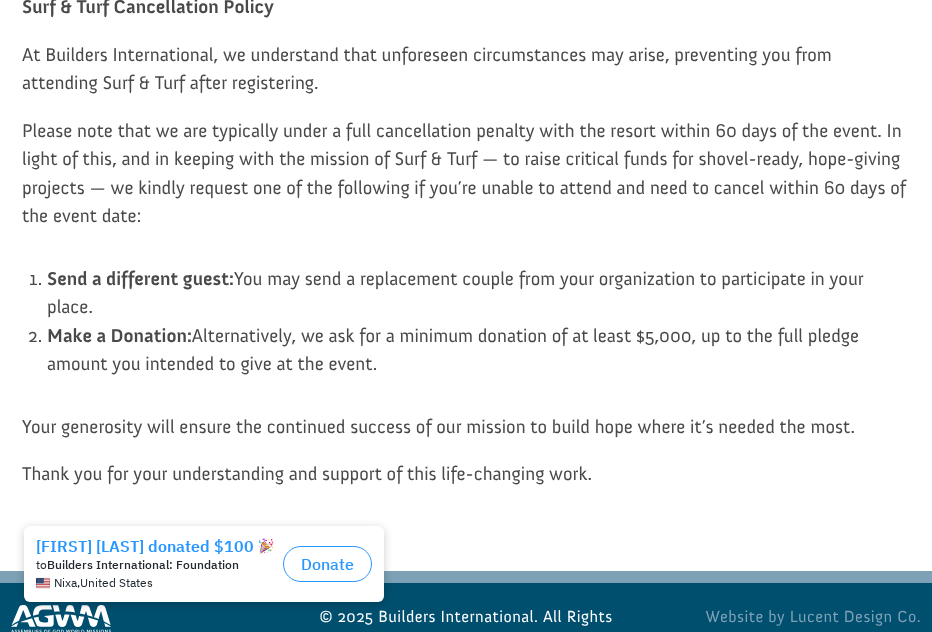 scroll, scrollTop: 8210, scrollLeft: 0, axis: vertical 